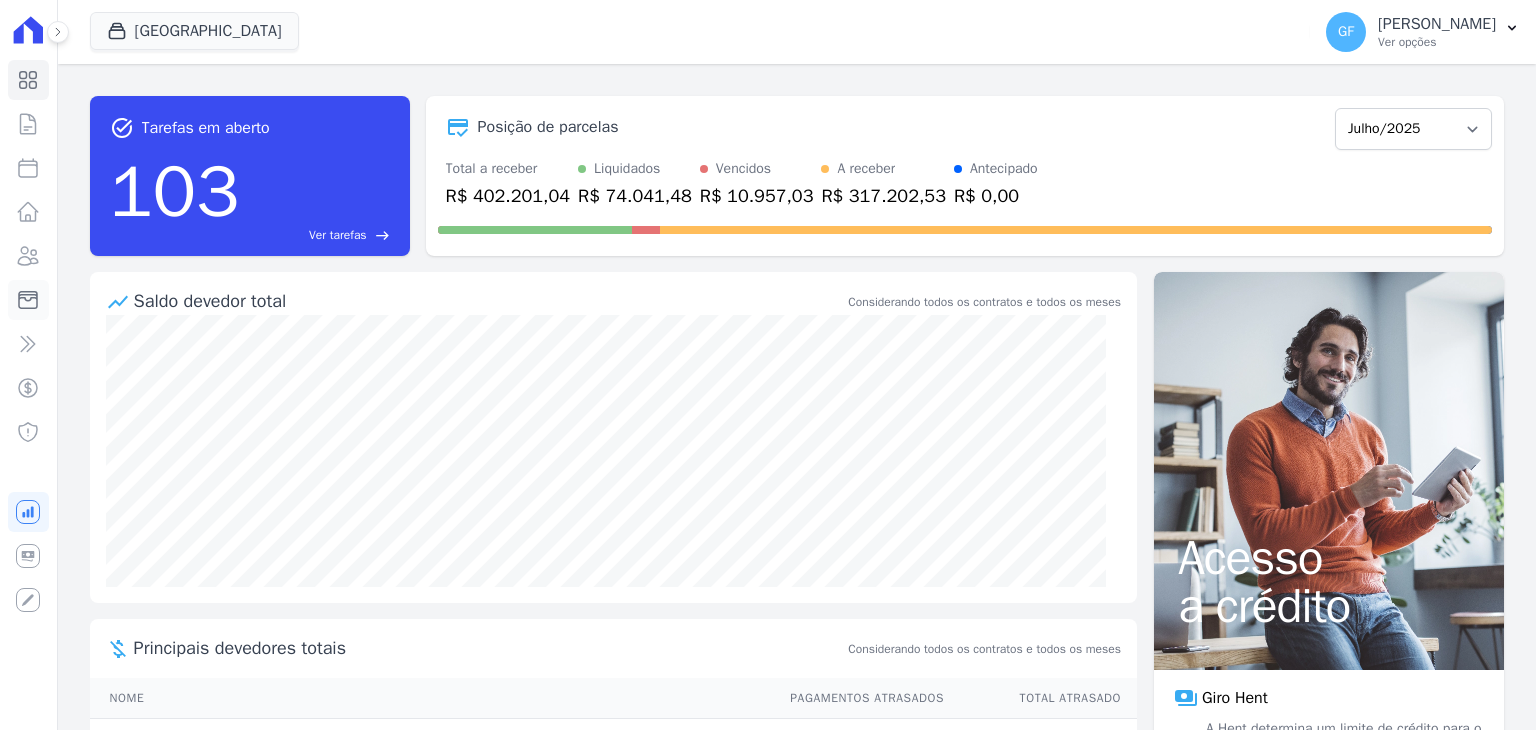 scroll, scrollTop: 0, scrollLeft: 0, axis: both 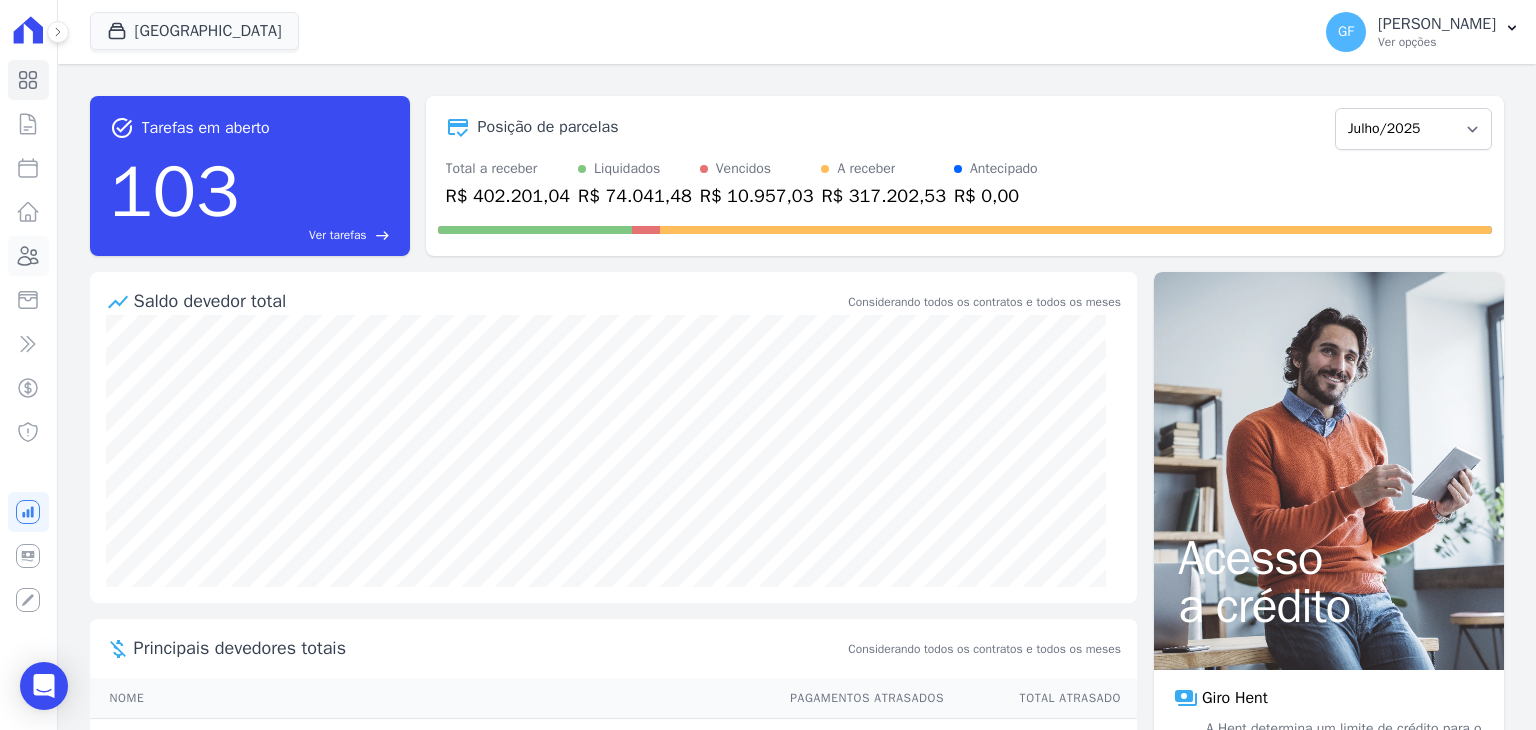 click on "Clientes" at bounding box center [28, 256] 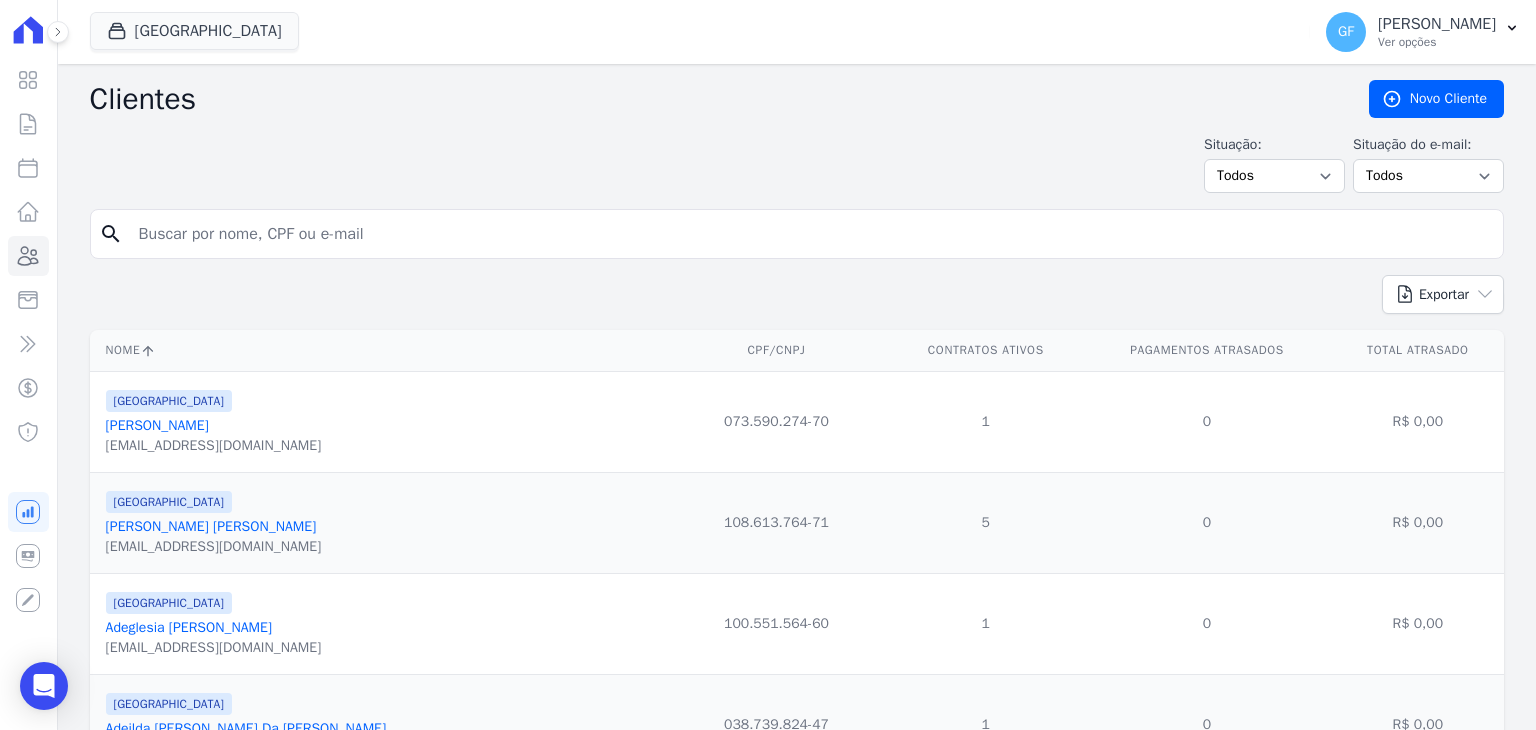 click at bounding box center (811, 234) 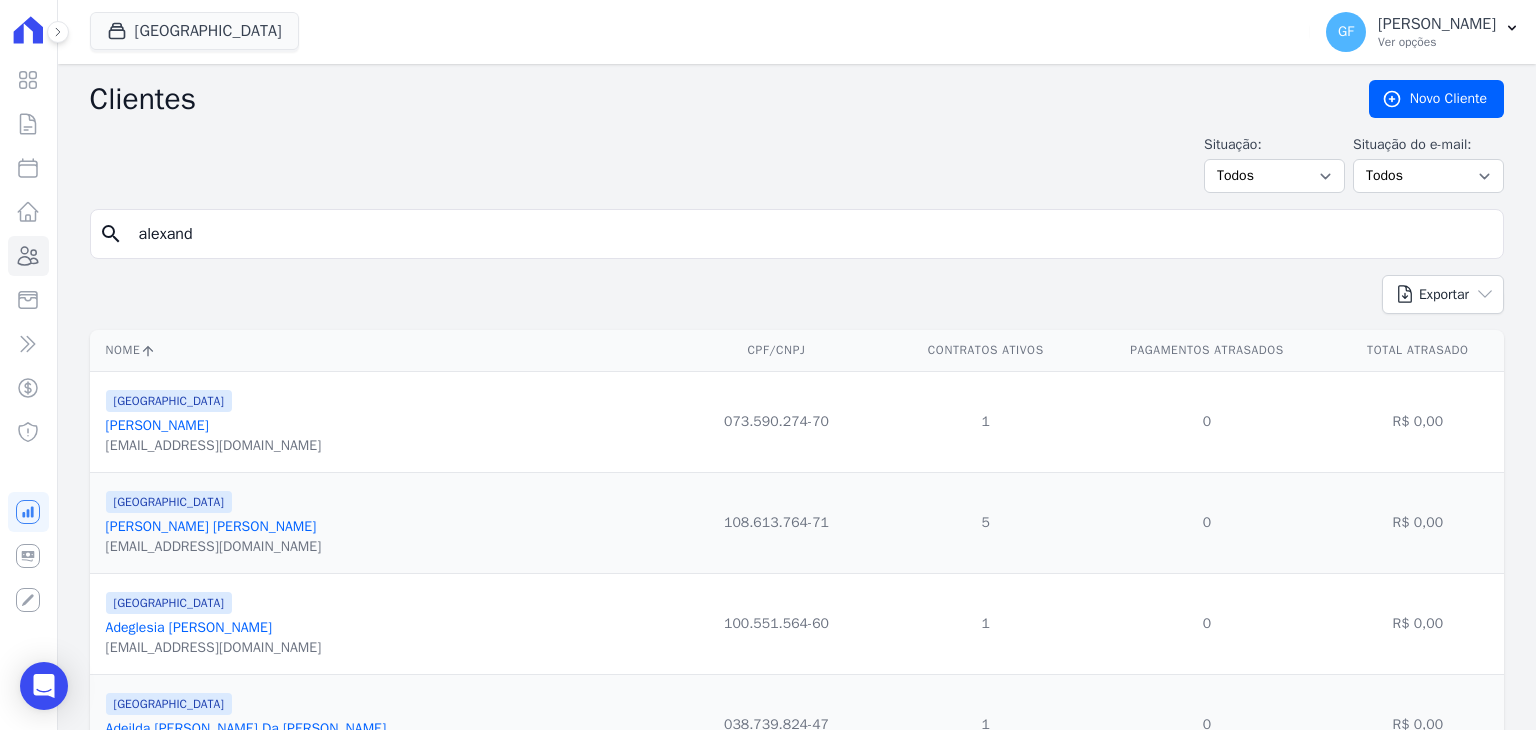 type on "[PERSON_NAME]" 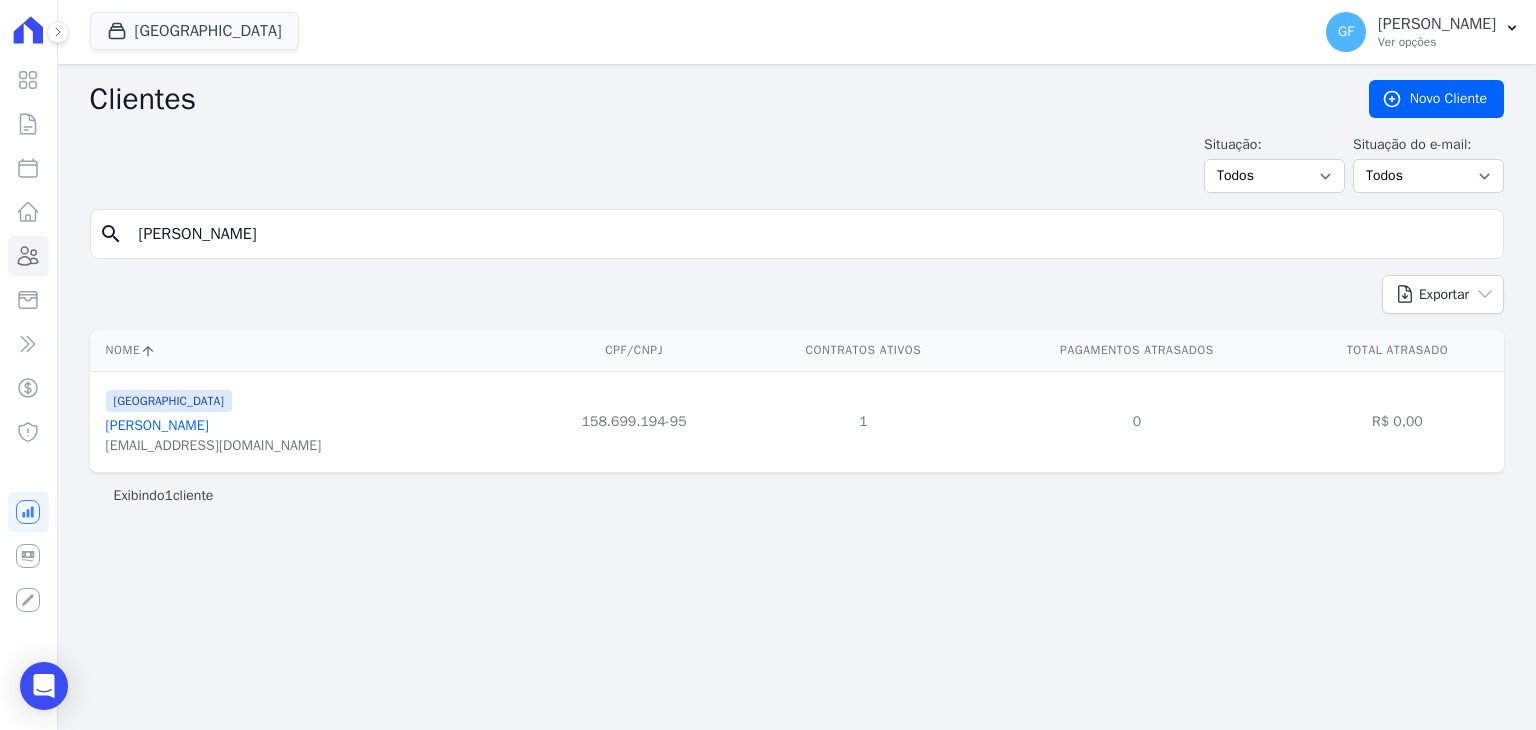 click on "[EMAIL_ADDRESS][DOMAIN_NAME]" at bounding box center [214, 446] 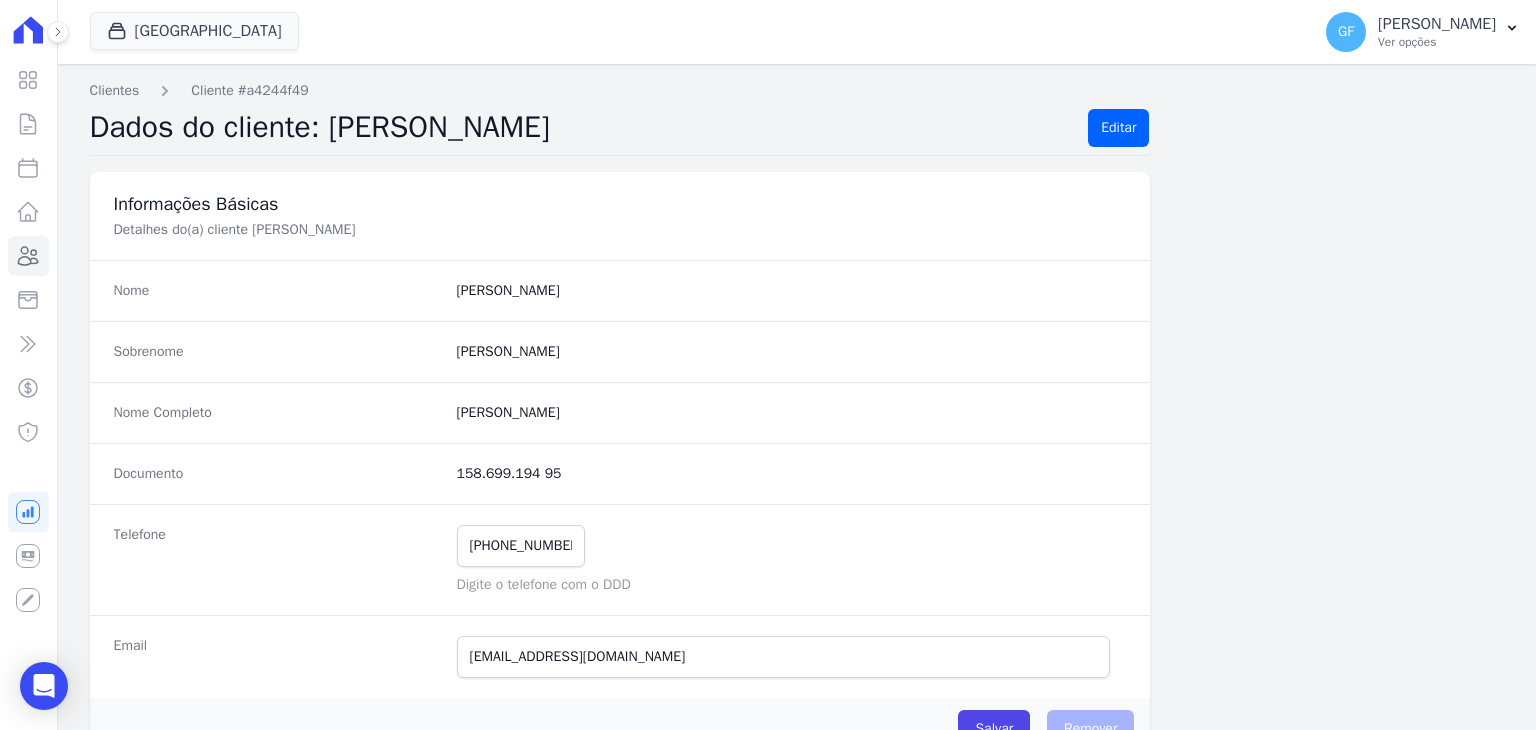 scroll, scrollTop: 1036, scrollLeft: 0, axis: vertical 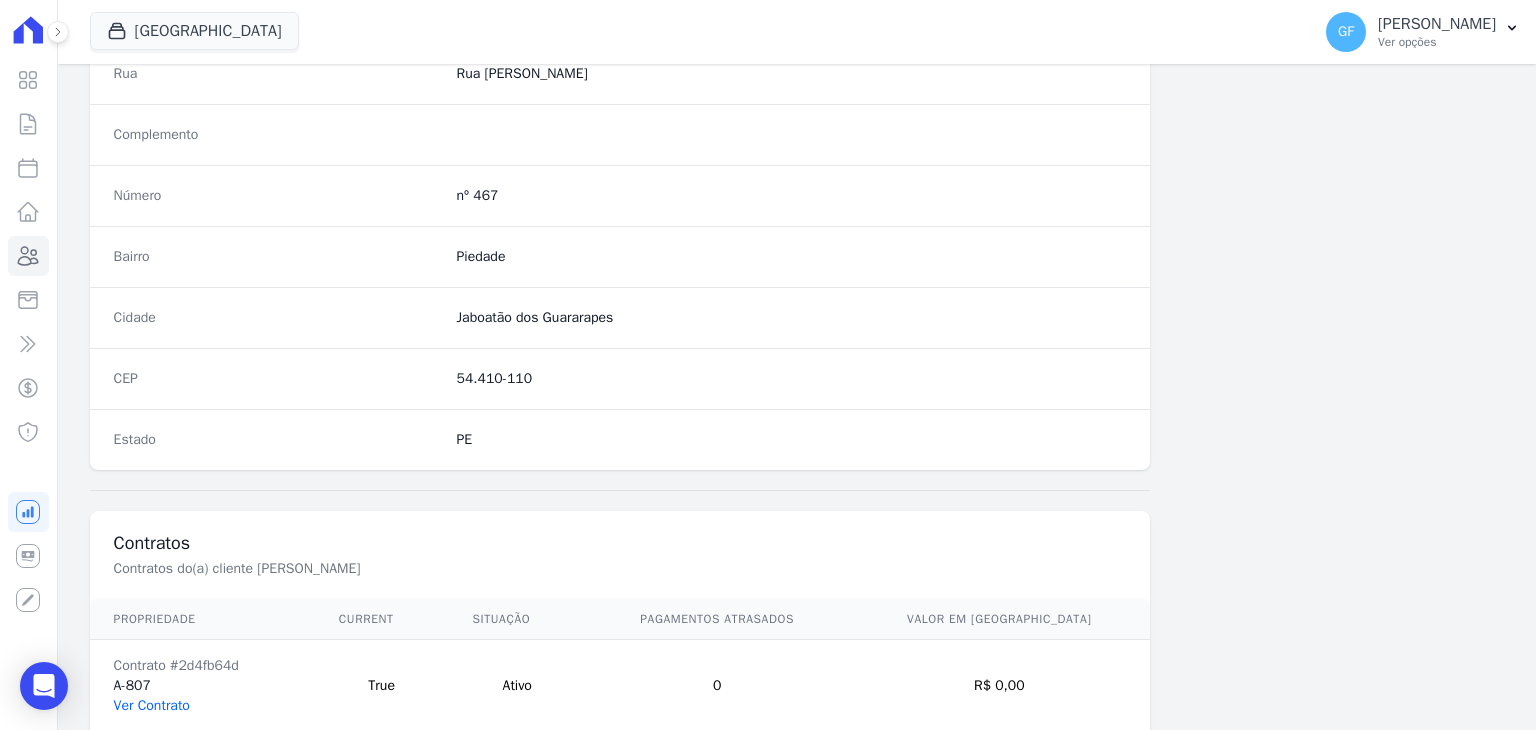 click on "Ver Contrato" at bounding box center (152, 705) 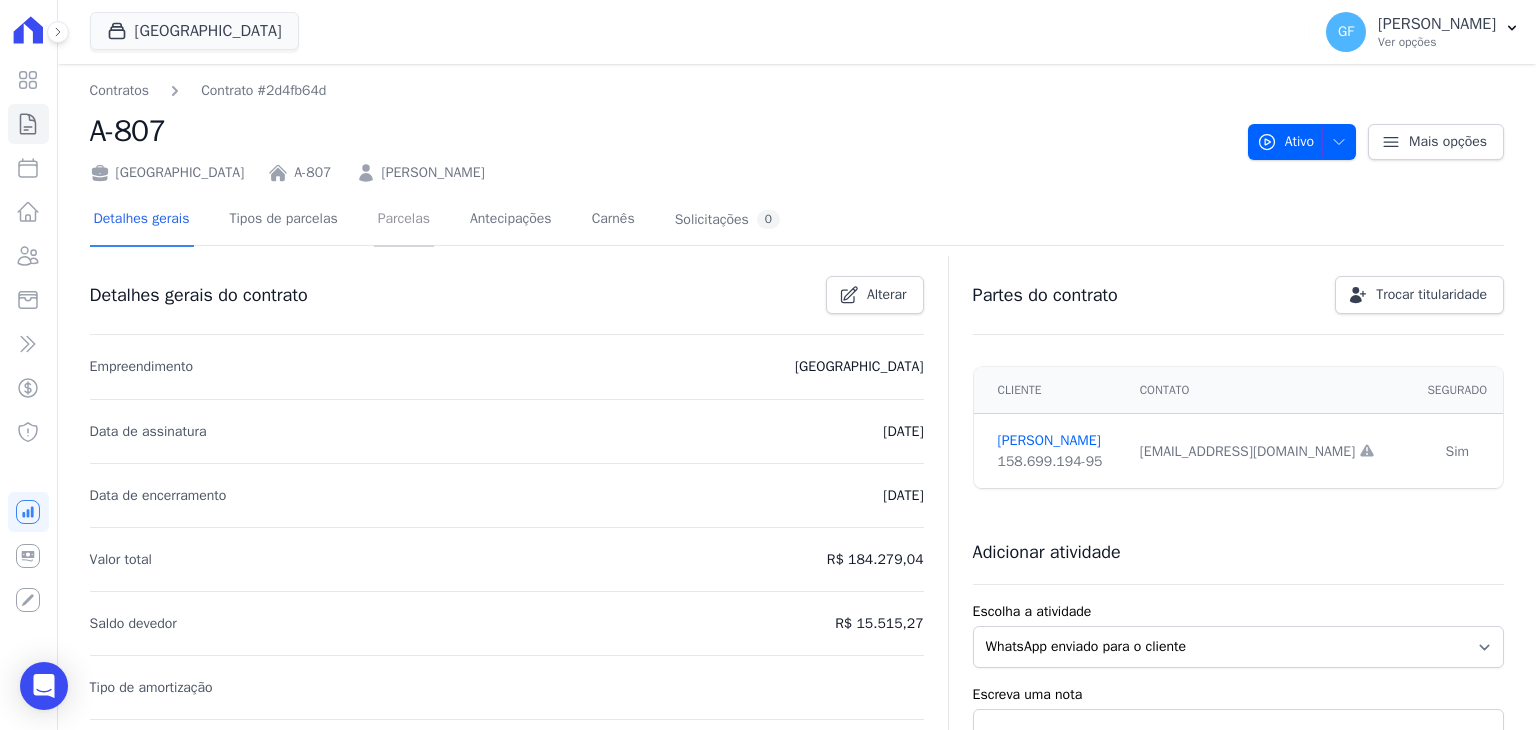 click on "Parcelas" at bounding box center (404, 220) 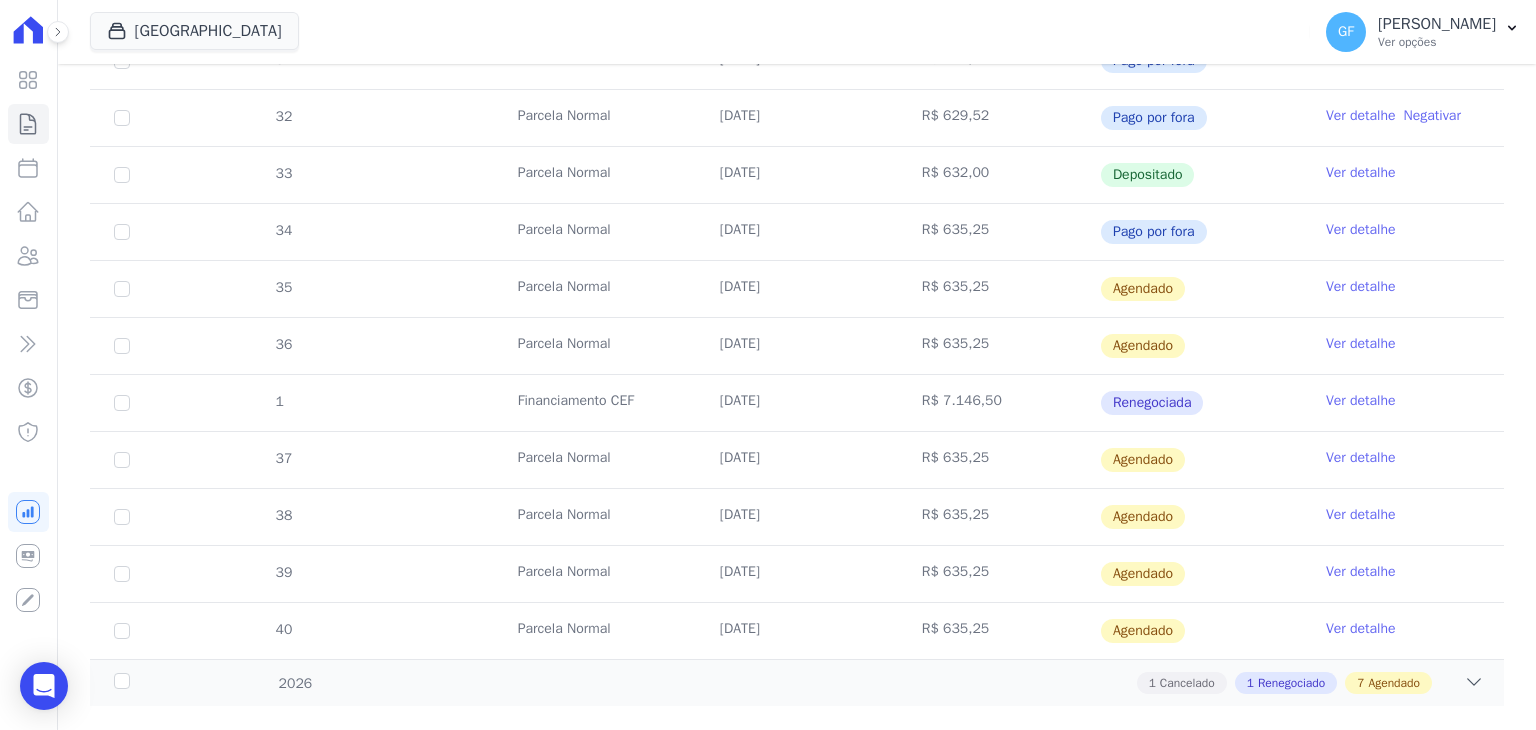scroll, scrollTop: 668, scrollLeft: 0, axis: vertical 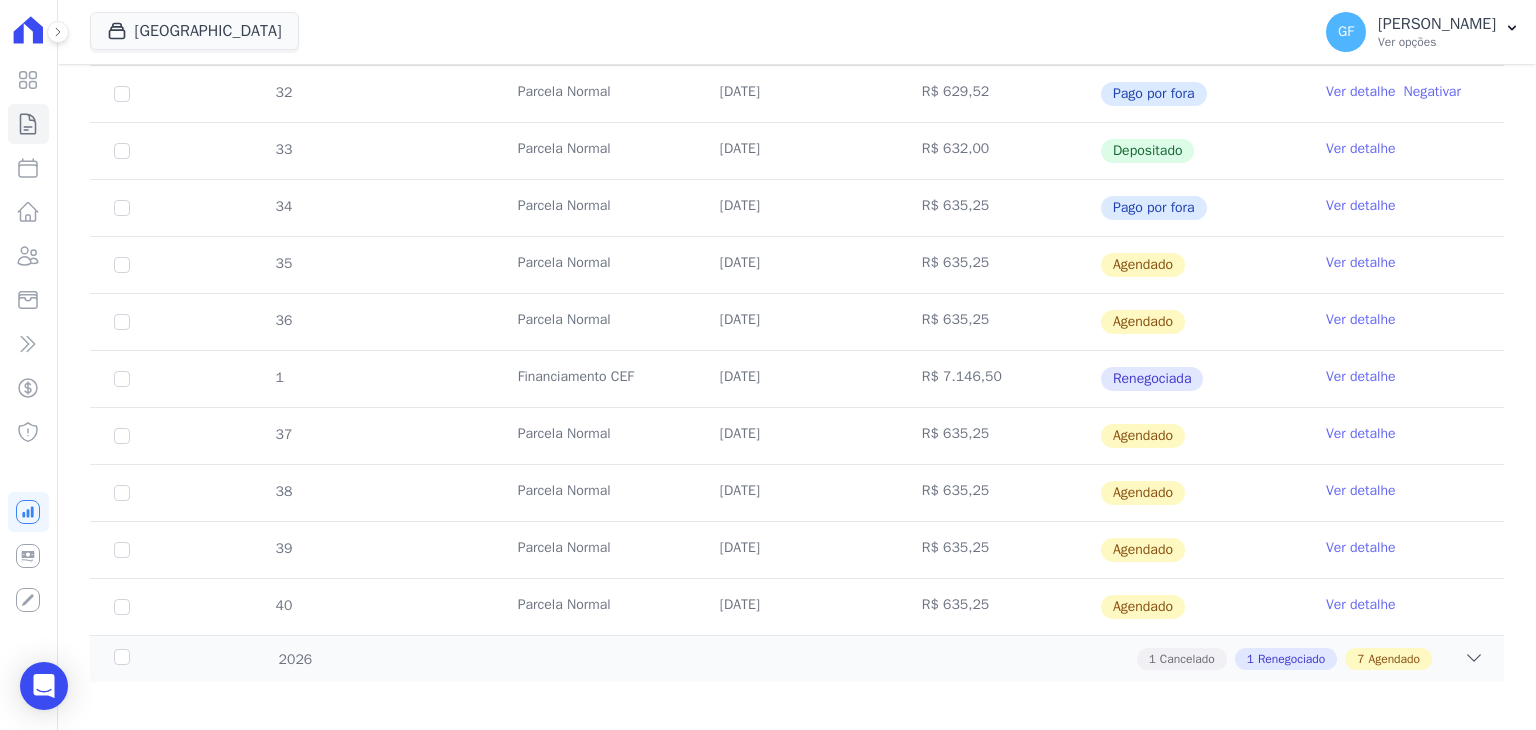drag, startPoint x: 712, startPoint y: 265, endPoint x: 1080, endPoint y: 268, distance: 368.01224 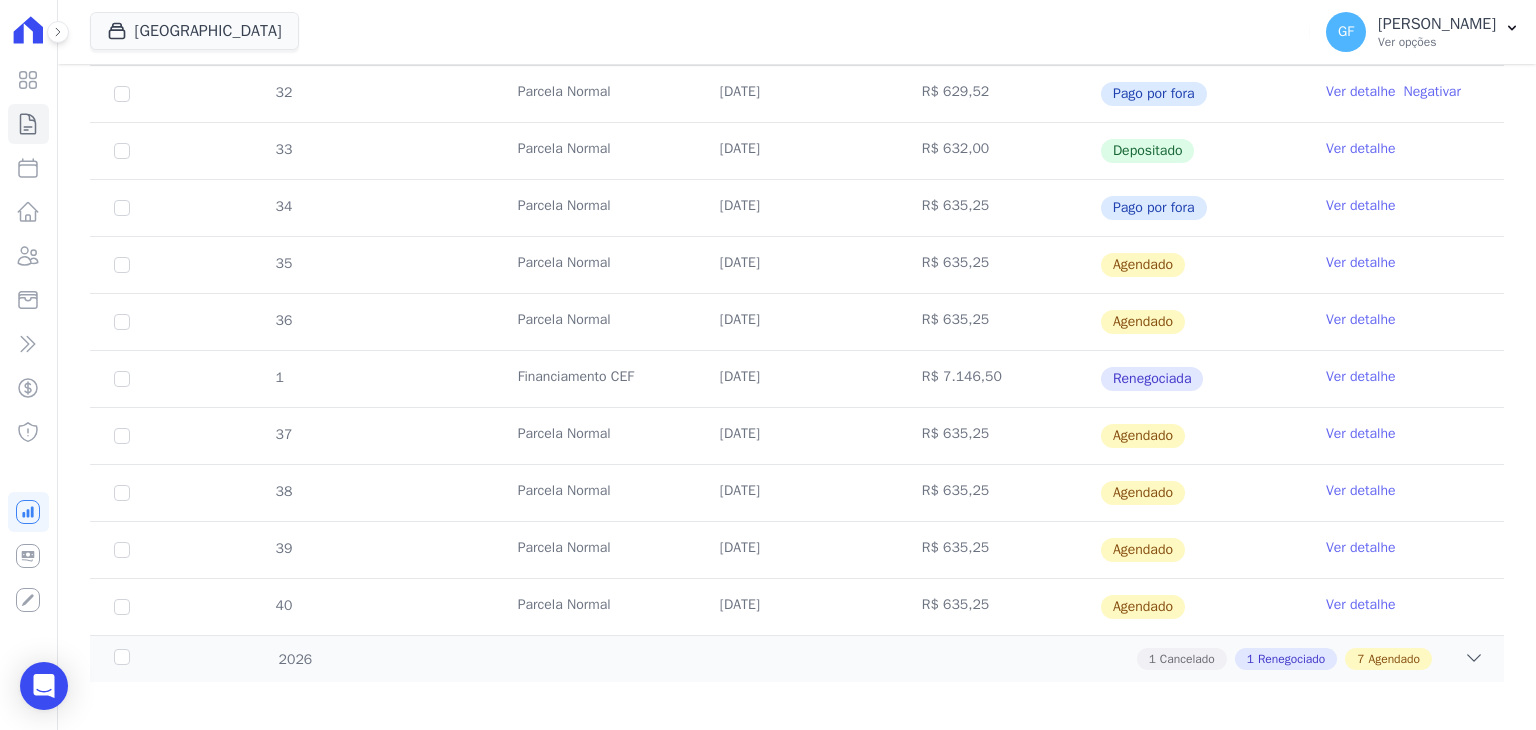 click on "Ver detalhe" at bounding box center [1361, 263] 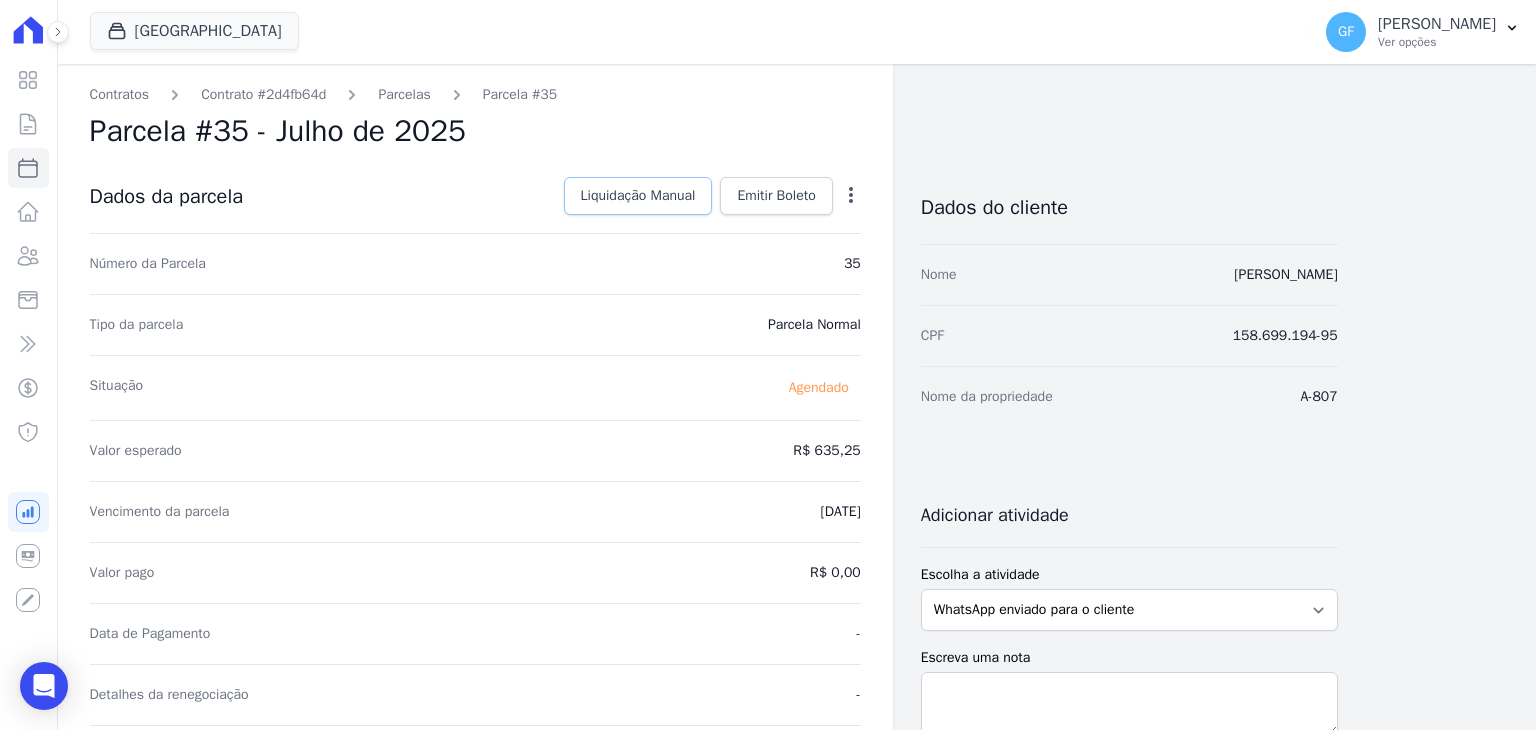 click on "Liquidação Manual" at bounding box center (638, 196) 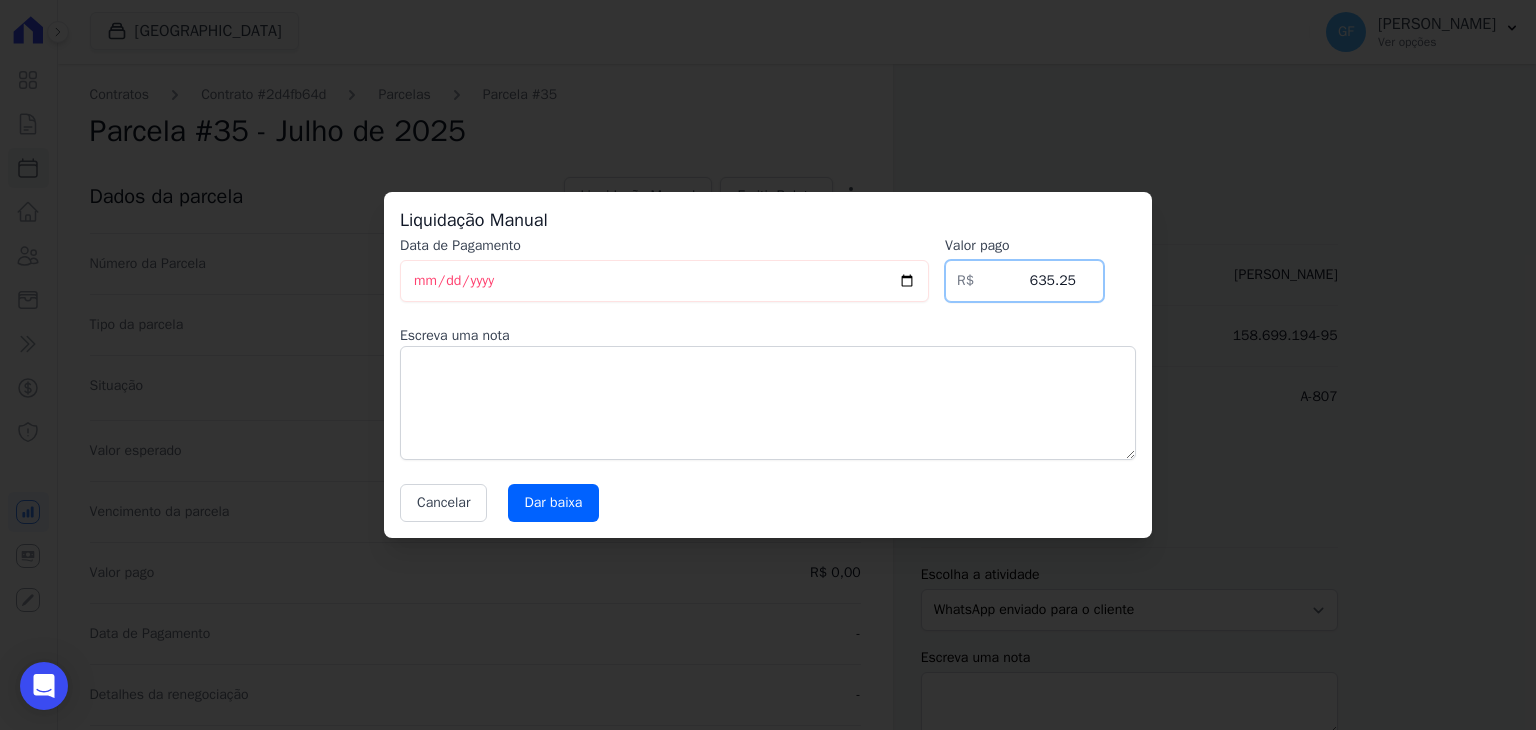 drag, startPoint x: 1184, startPoint y: 300, endPoint x: 1239, endPoint y: 301, distance: 55.00909 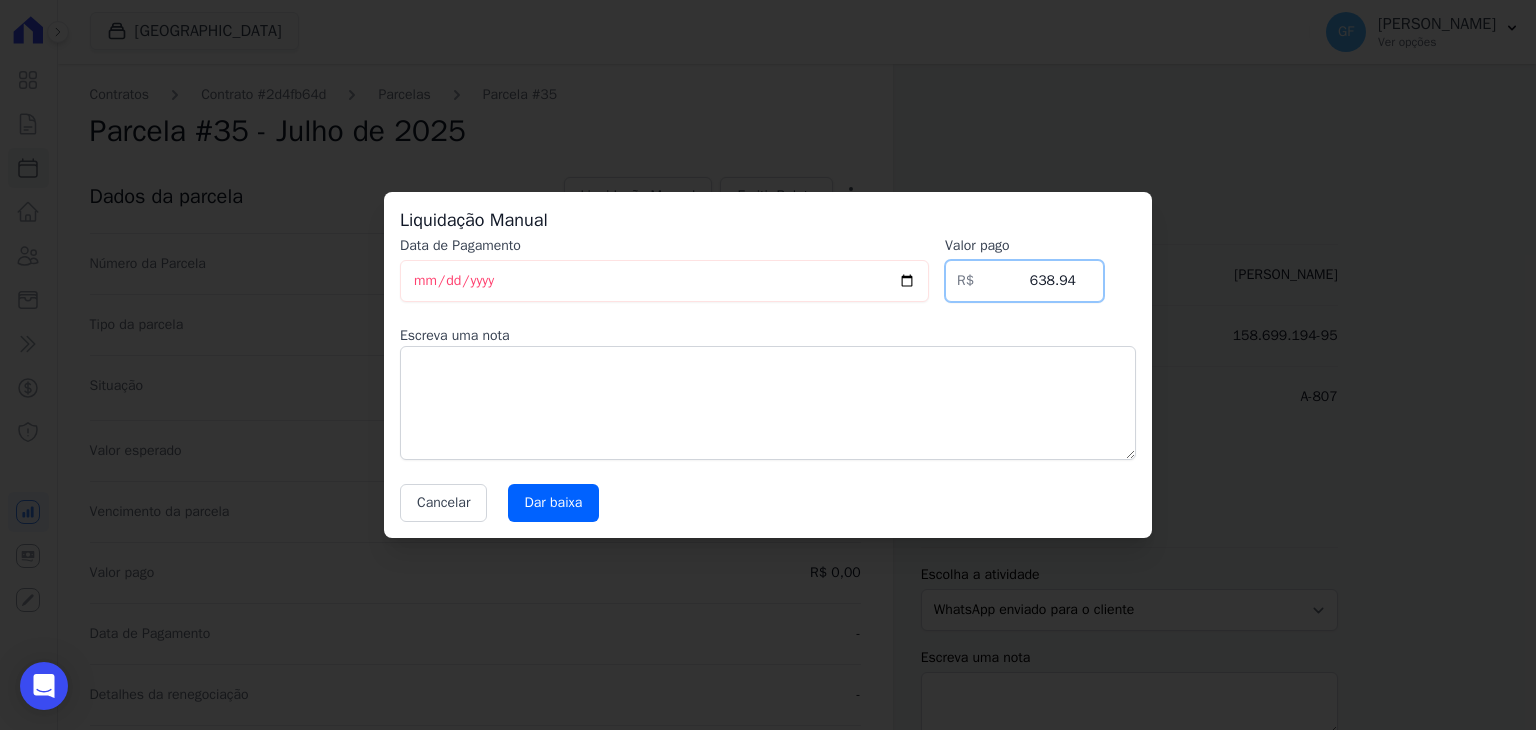type on "638.94" 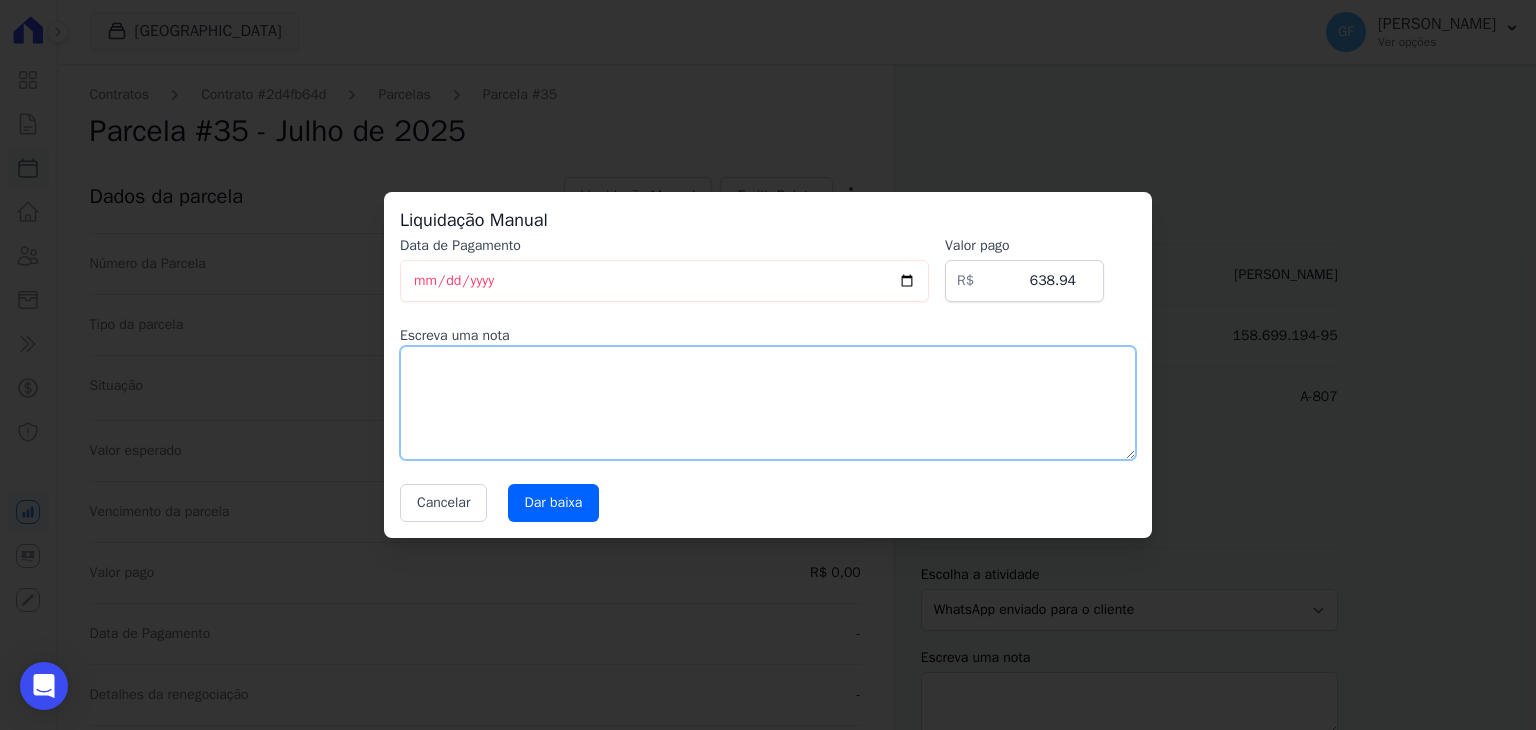 click at bounding box center [768, 403] 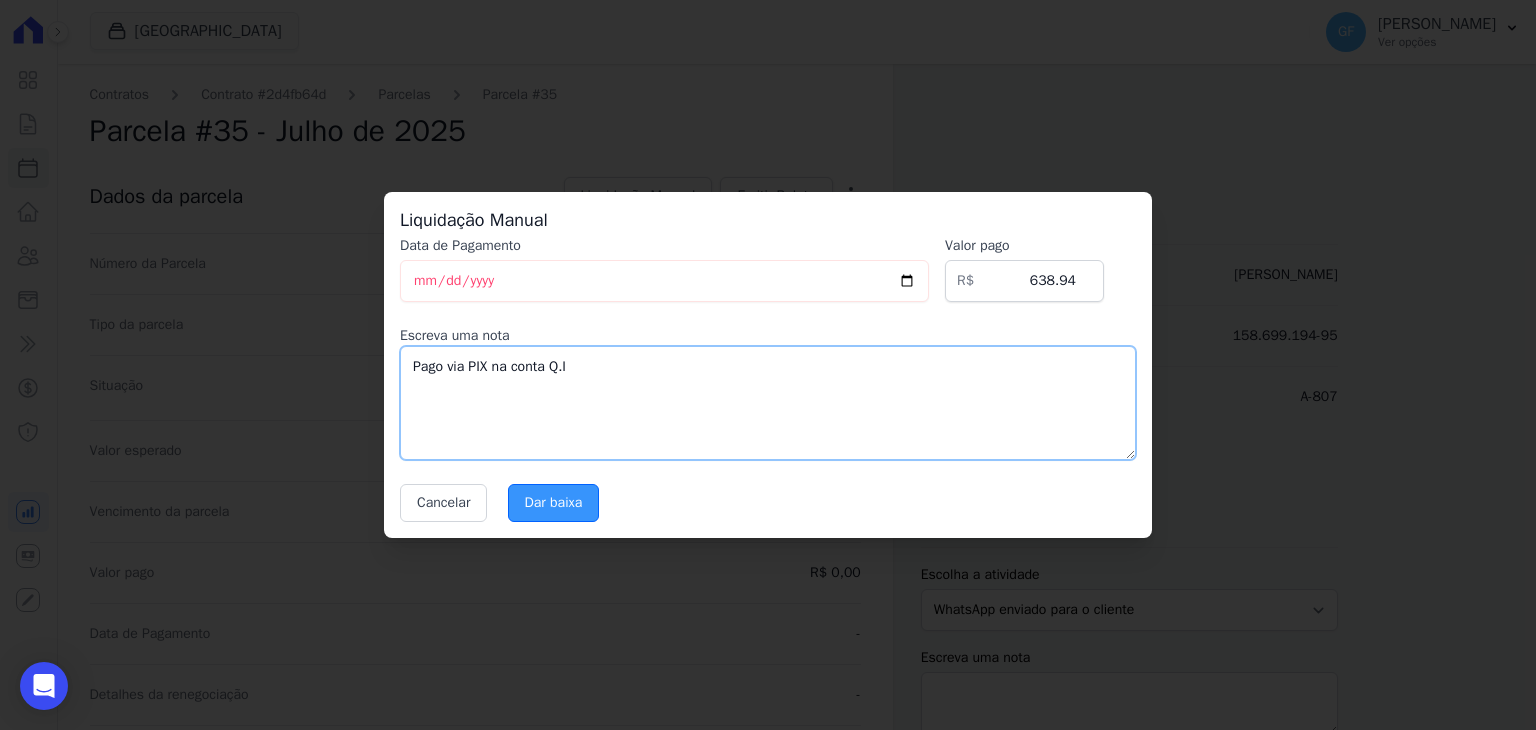 type on "Pago via PIX na conta Q.I" 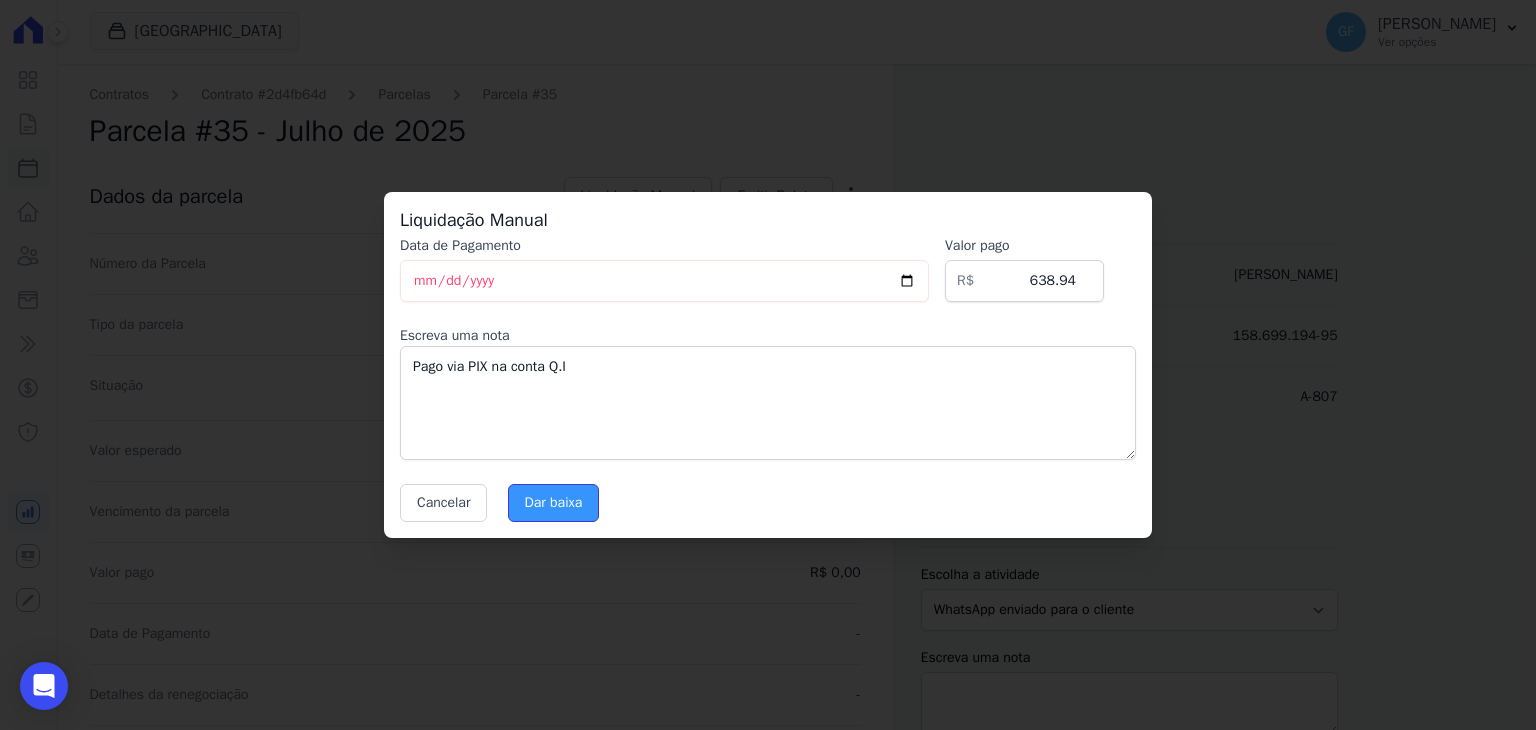 click on "Dar baixa" at bounding box center (554, 503) 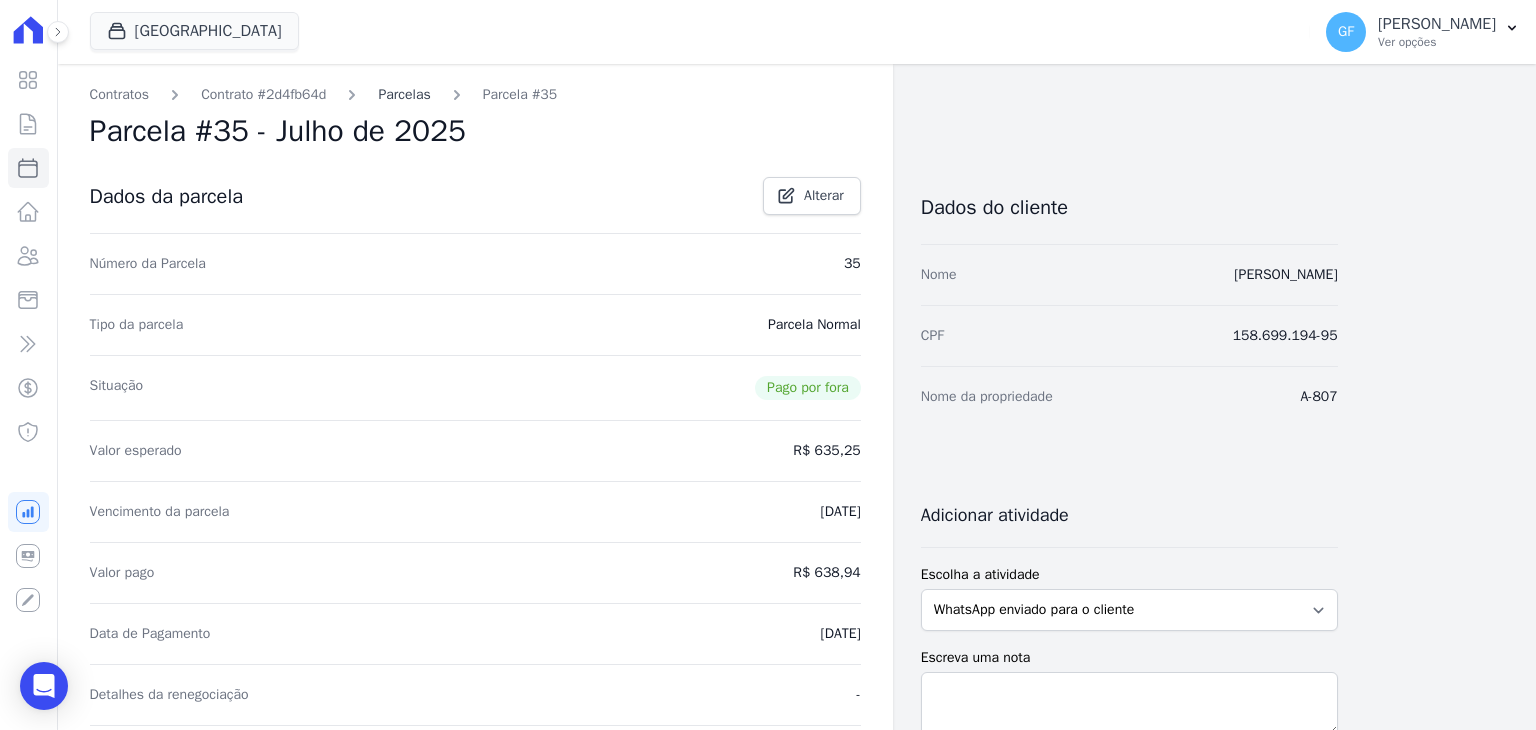 click on "Parcelas" at bounding box center [404, 94] 